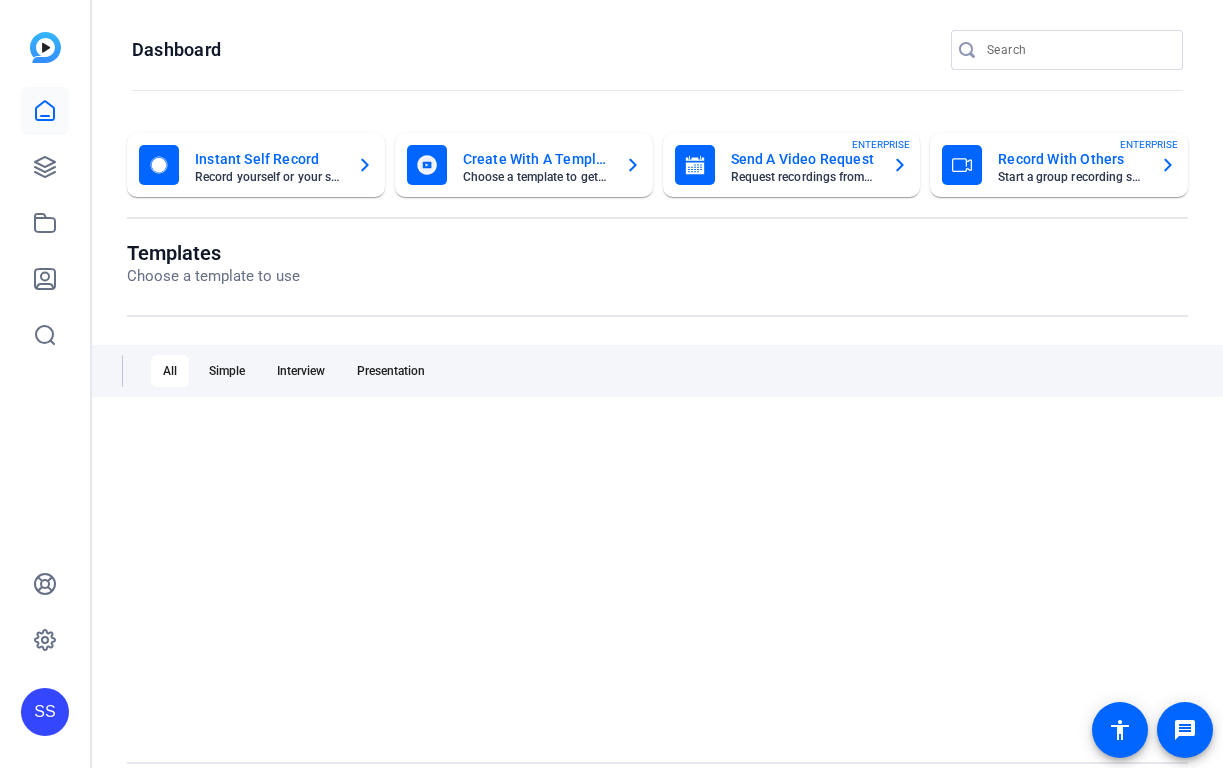 scroll, scrollTop: 0, scrollLeft: 0, axis: both 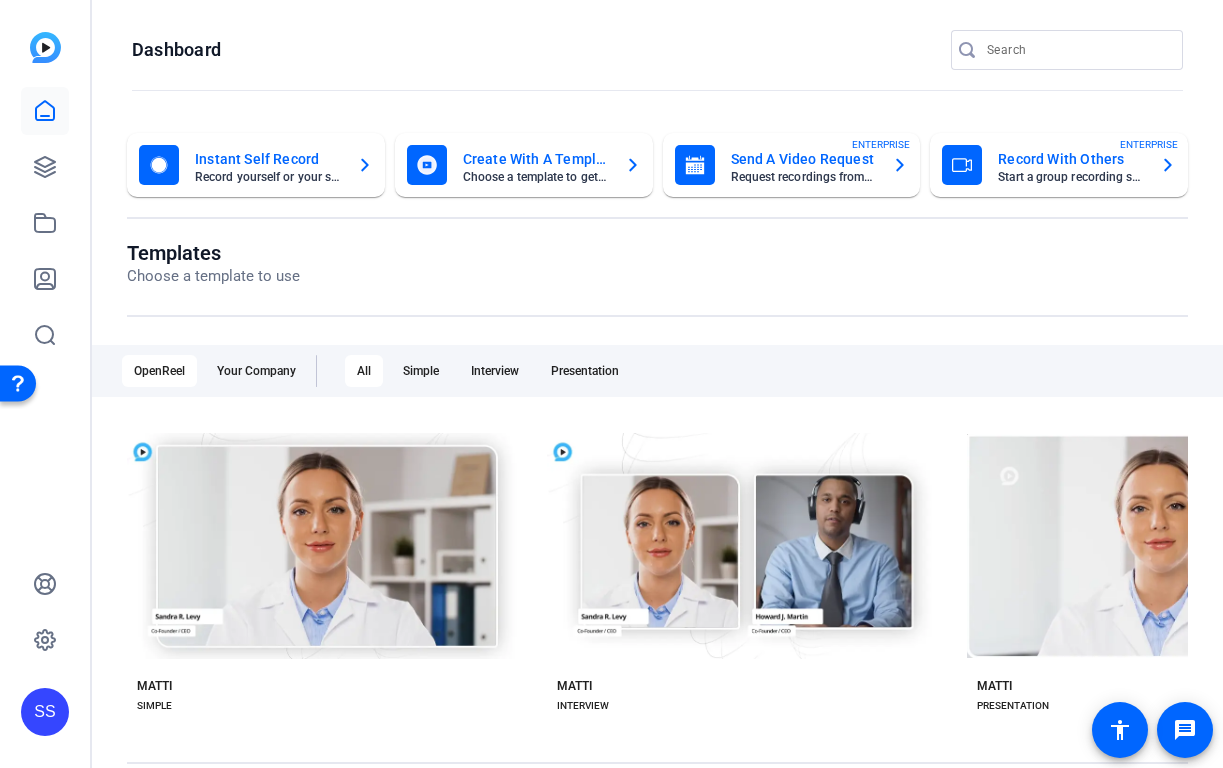 click on "SS" 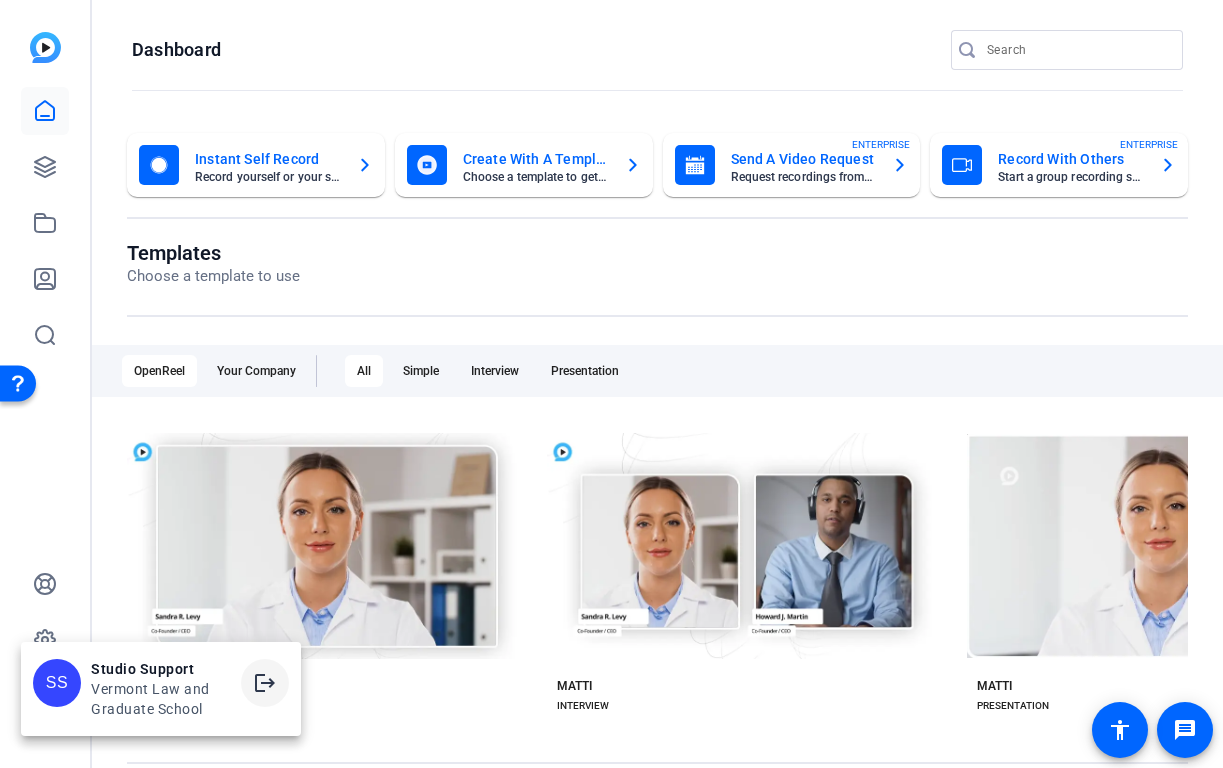 click on "logout" at bounding box center (265, 683) 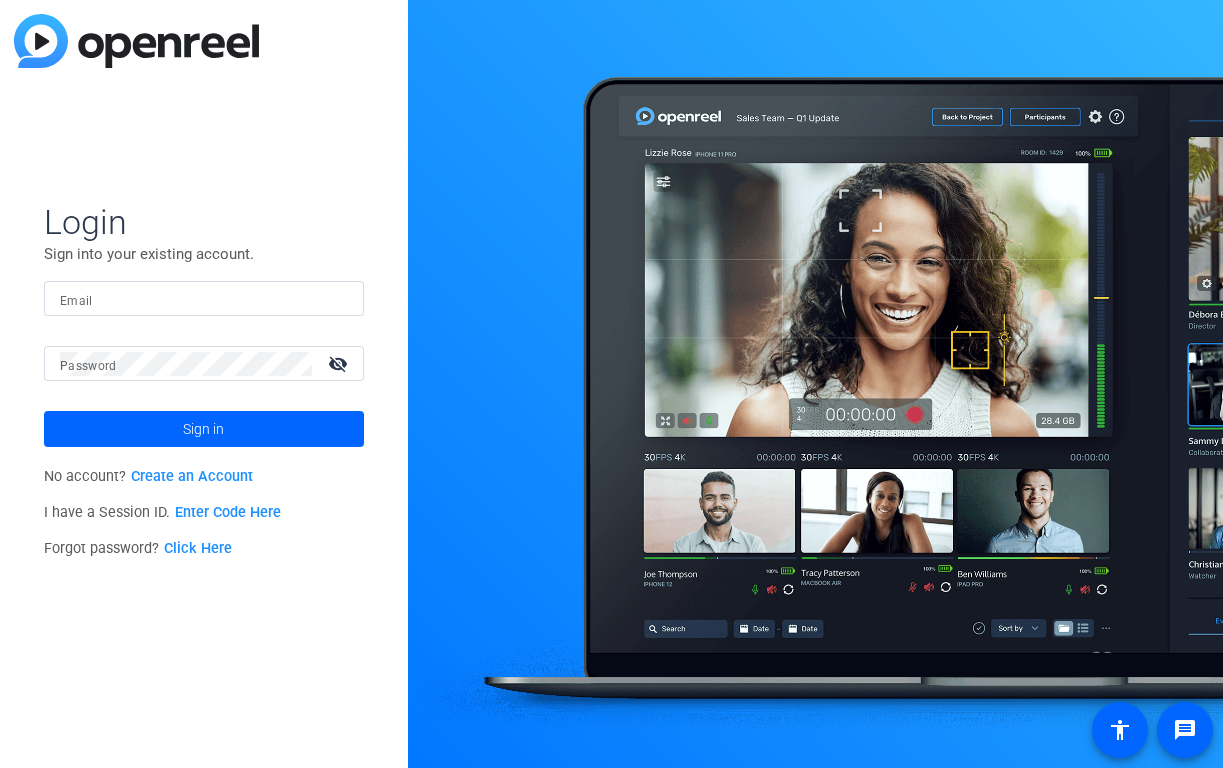 scroll, scrollTop: 0, scrollLeft: 0, axis: both 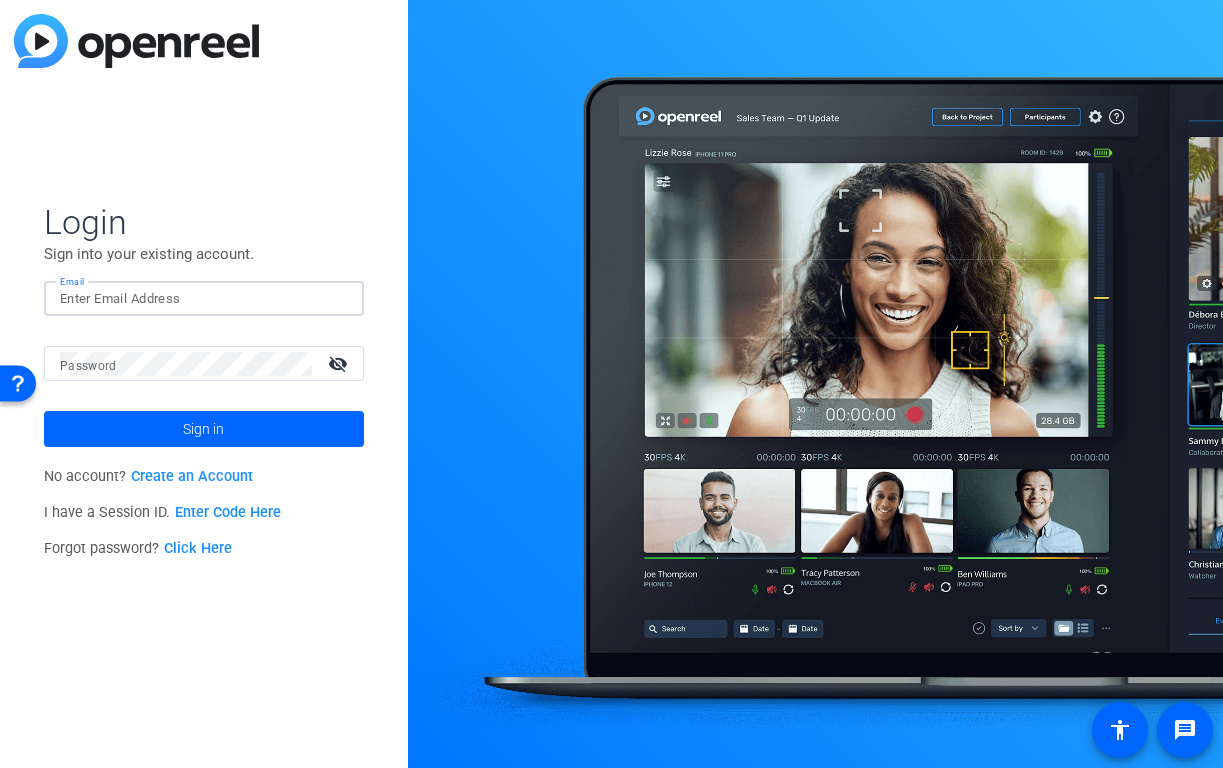 click 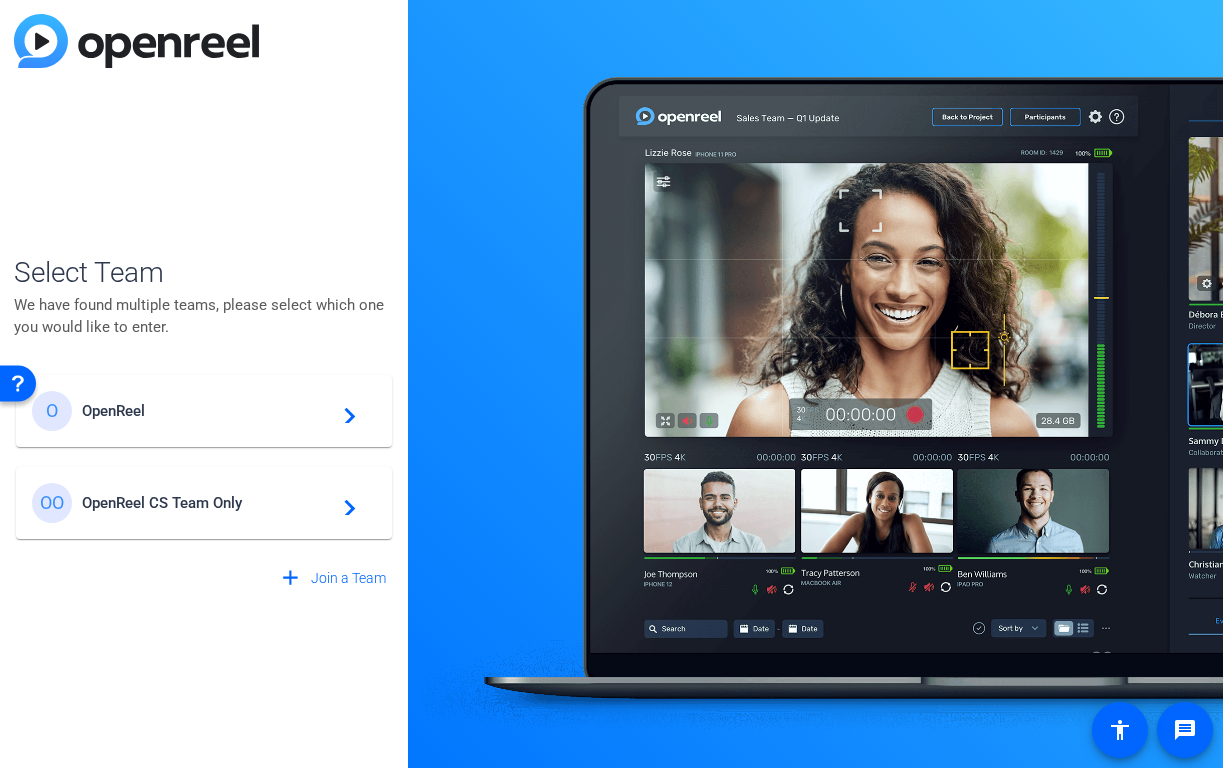 click on "OpenReel" 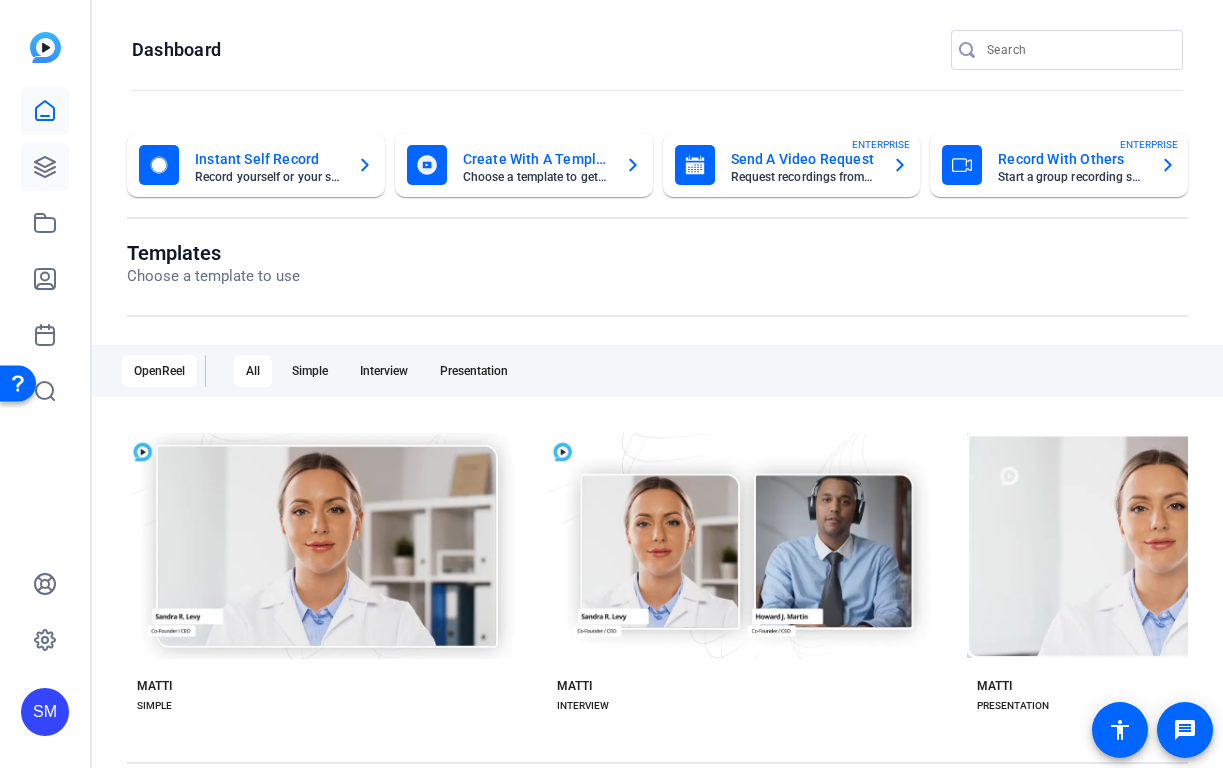 click 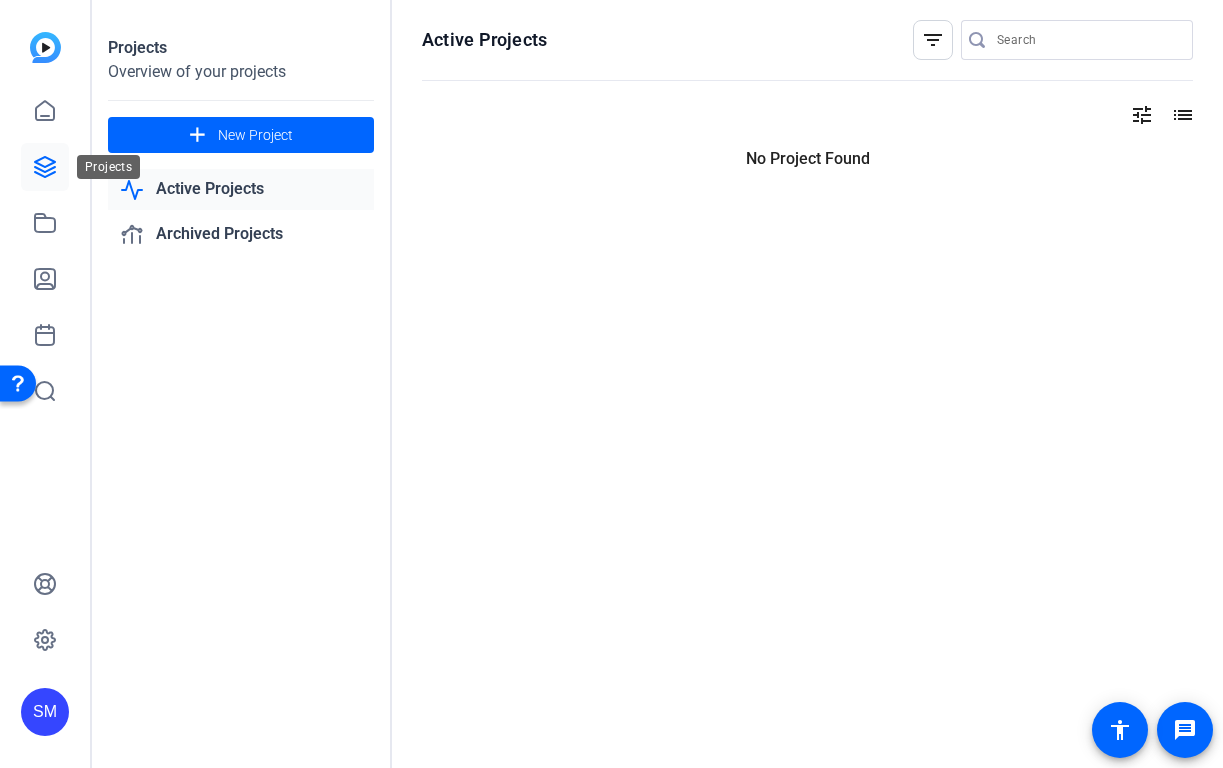 click 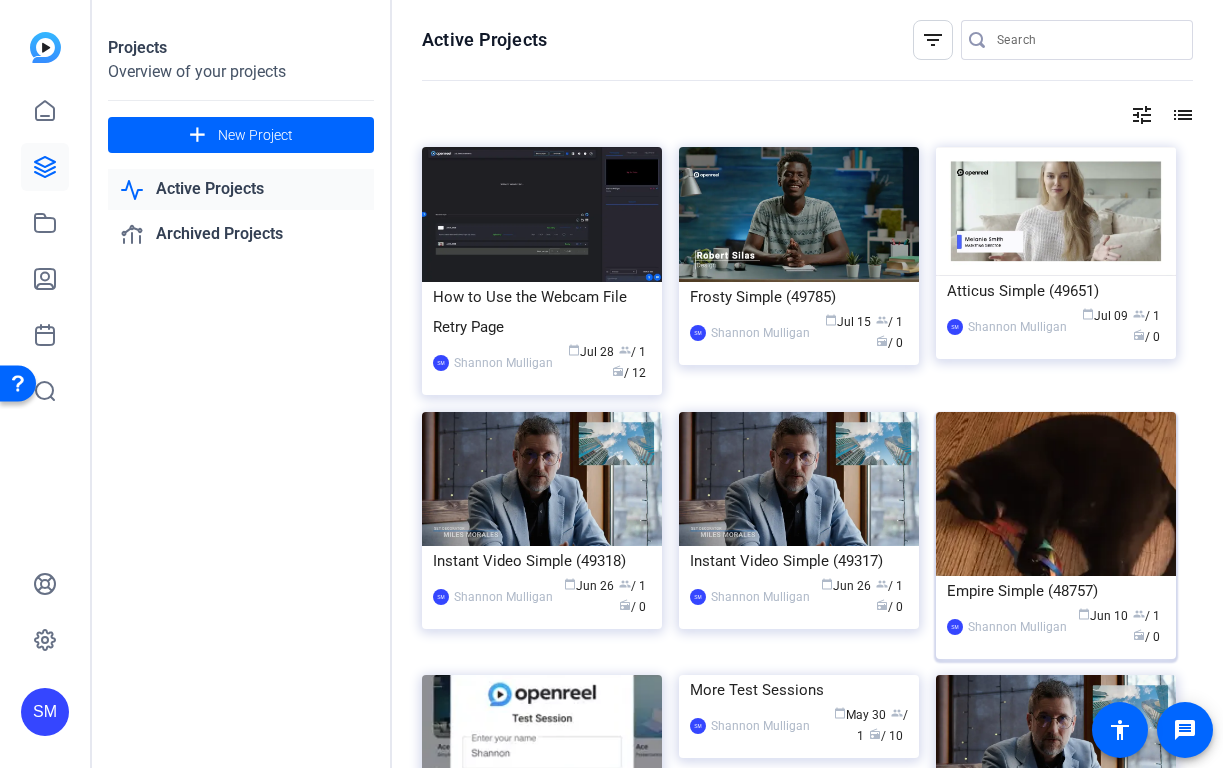 click 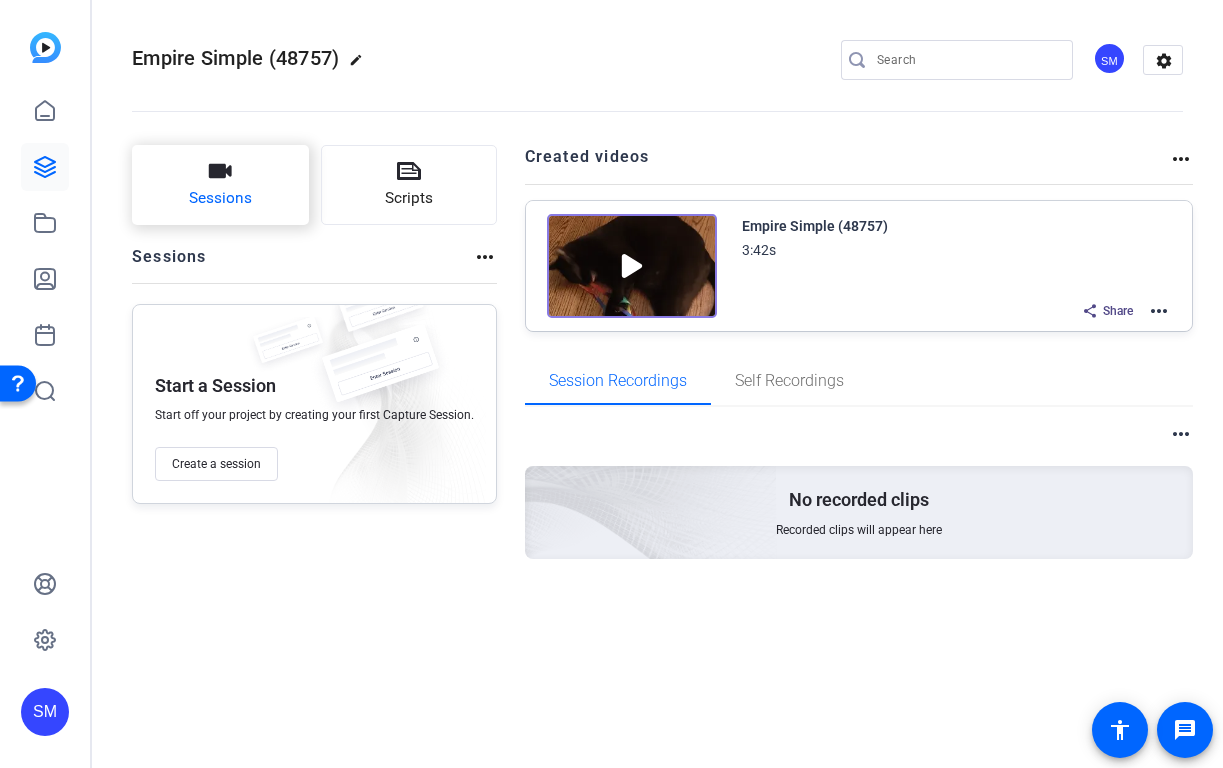 click on "Sessions" 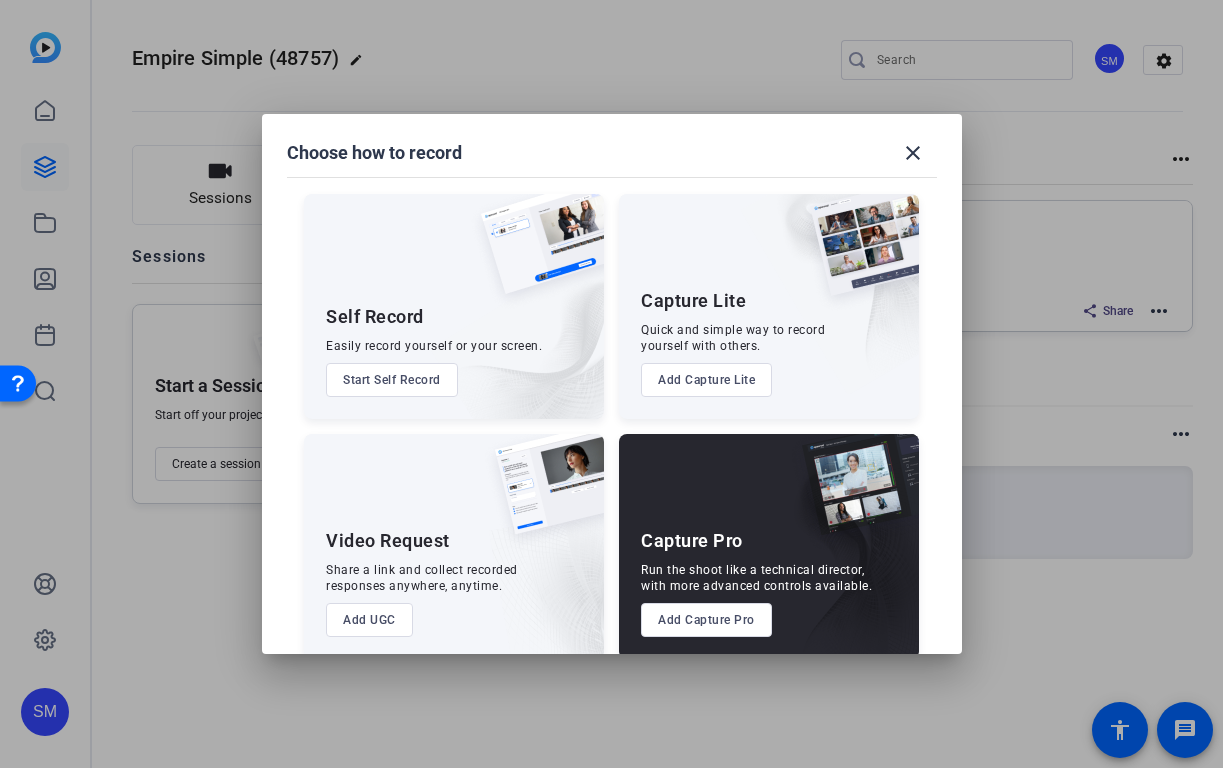 click on "Add UGC" at bounding box center (369, 620) 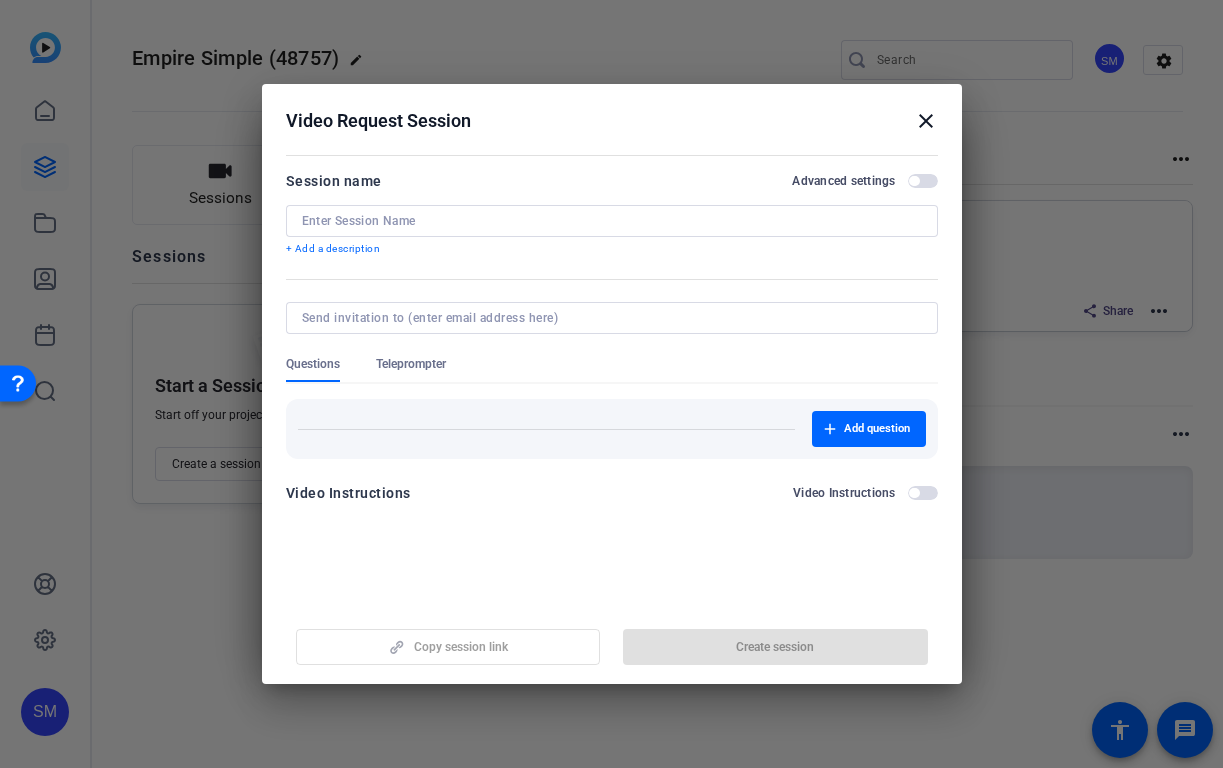 click at bounding box center [612, 221] 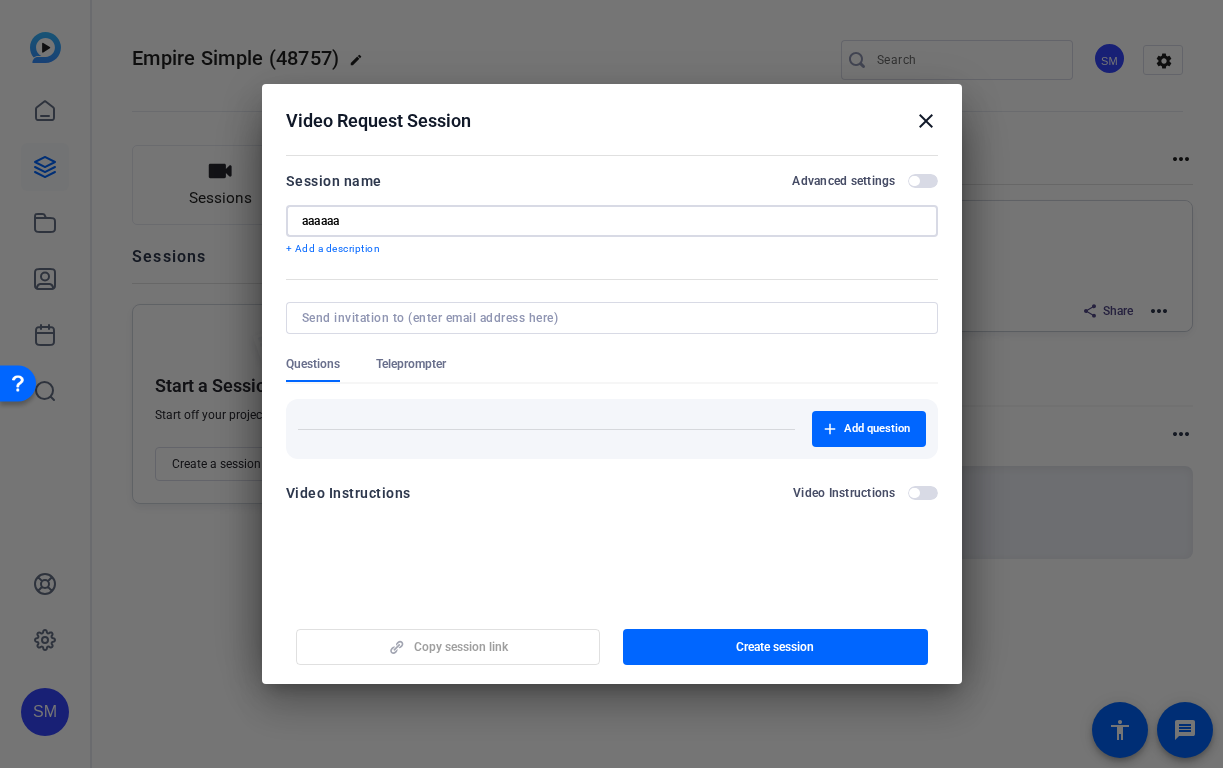type on "aaaaaa" 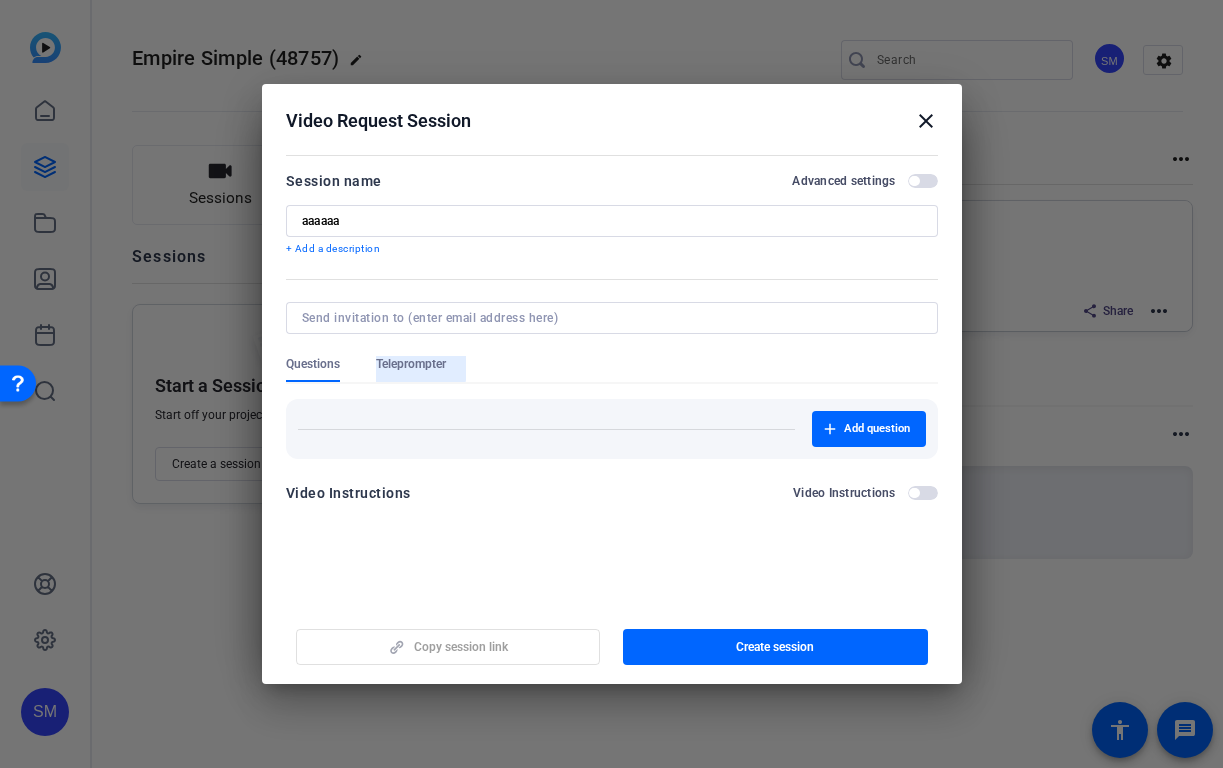 click on "Teleprompter" at bounding box center [411, 364] 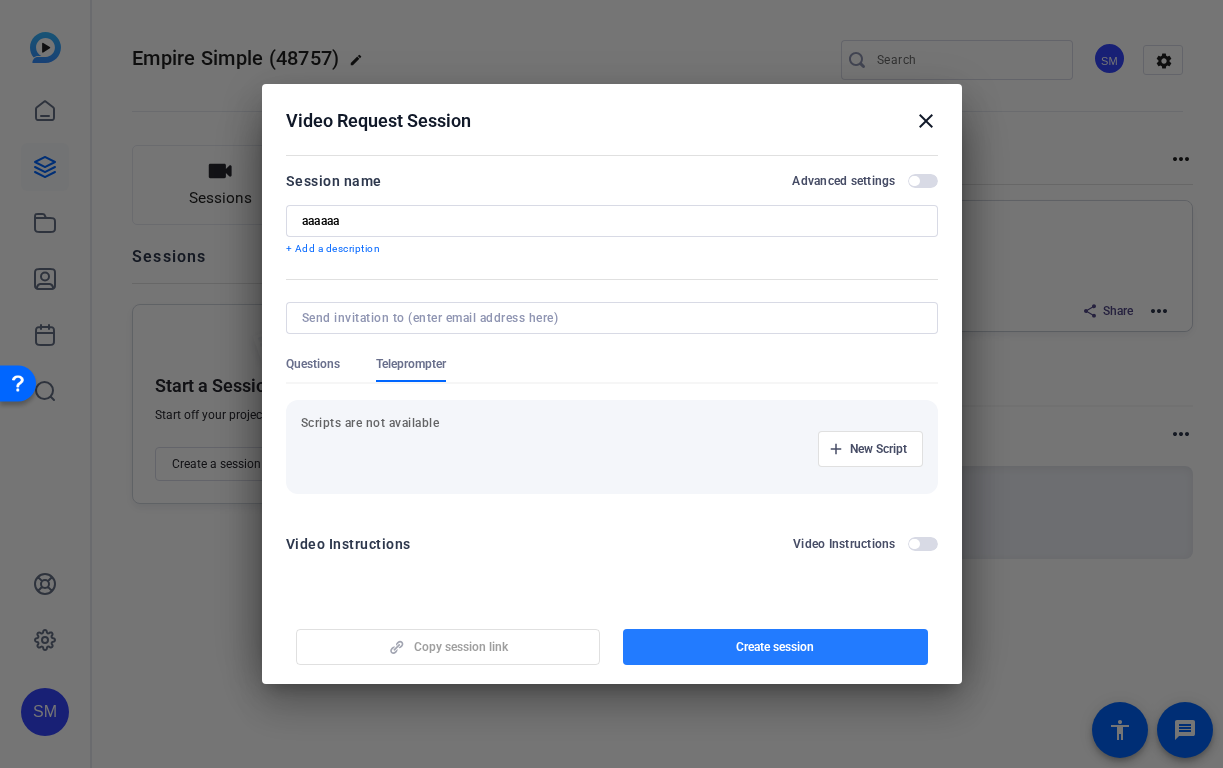 click at bounding box center (775, 647) 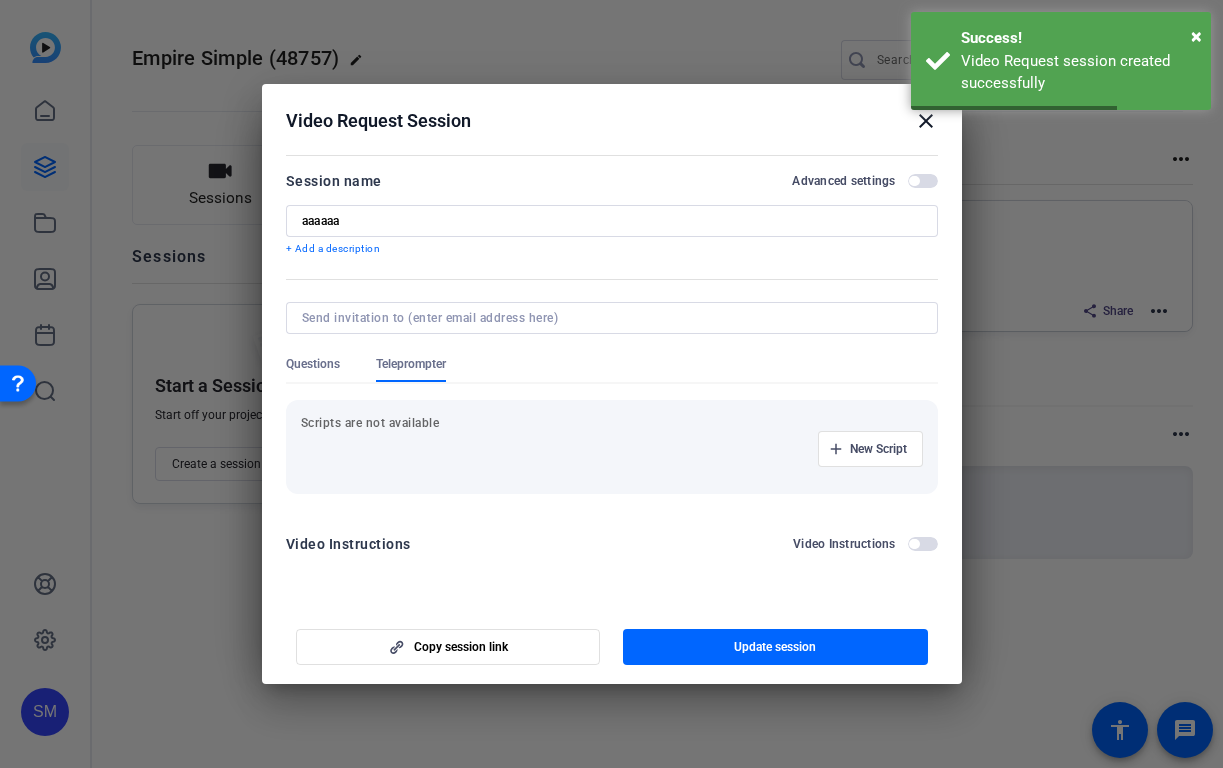 click on "close" at bounding box center (926, 121) 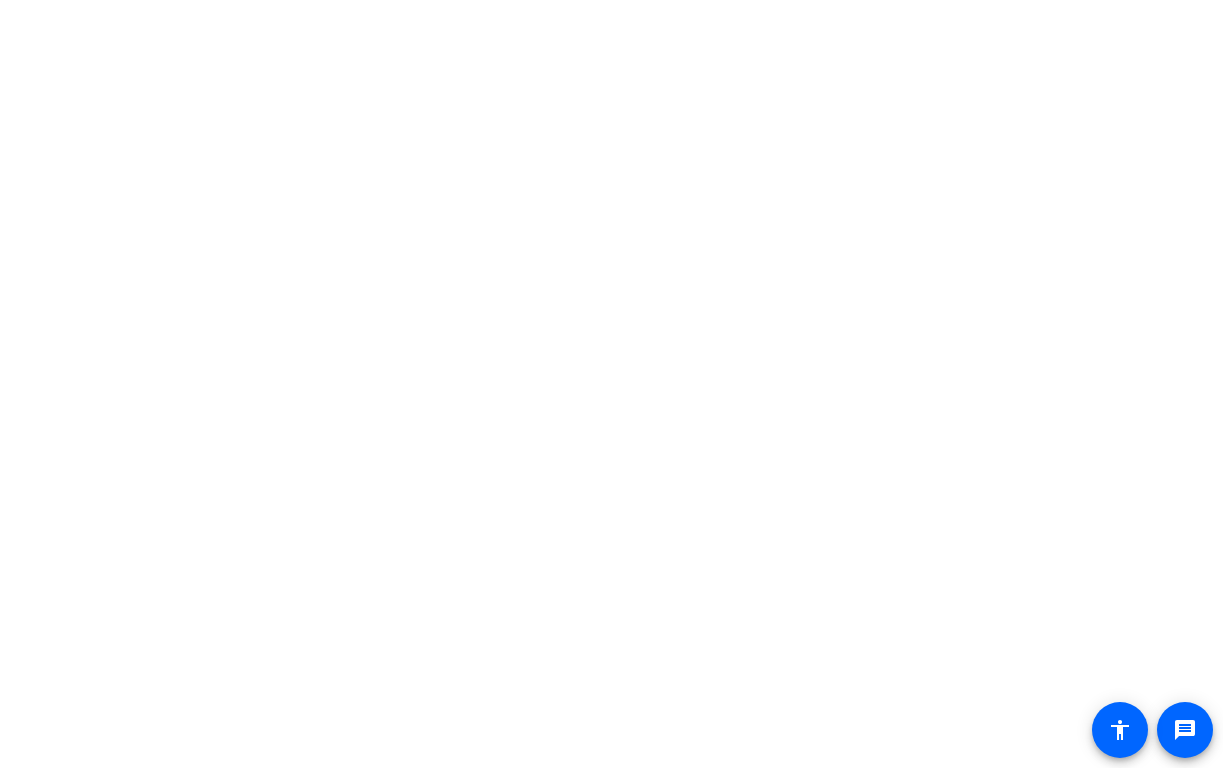 scroll, scrollTop: 0, scrollLeft: 0, axis: both 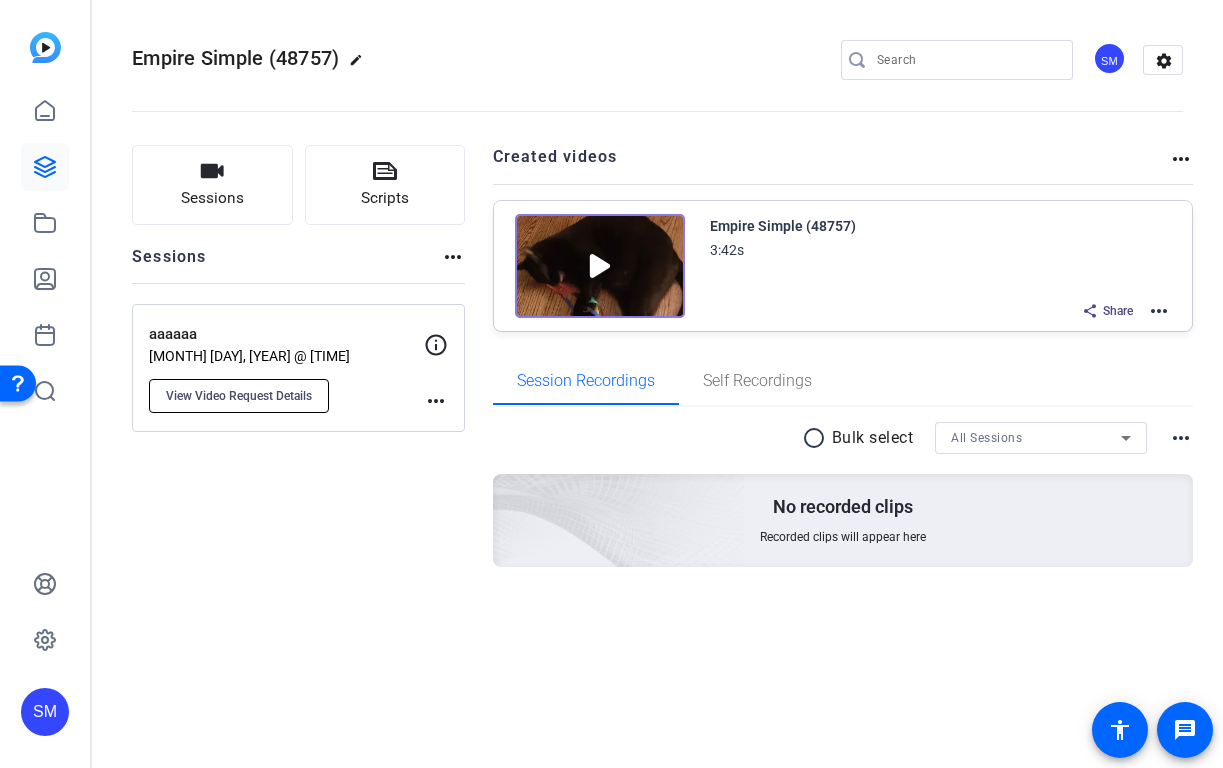 click on "View Video Request Details" 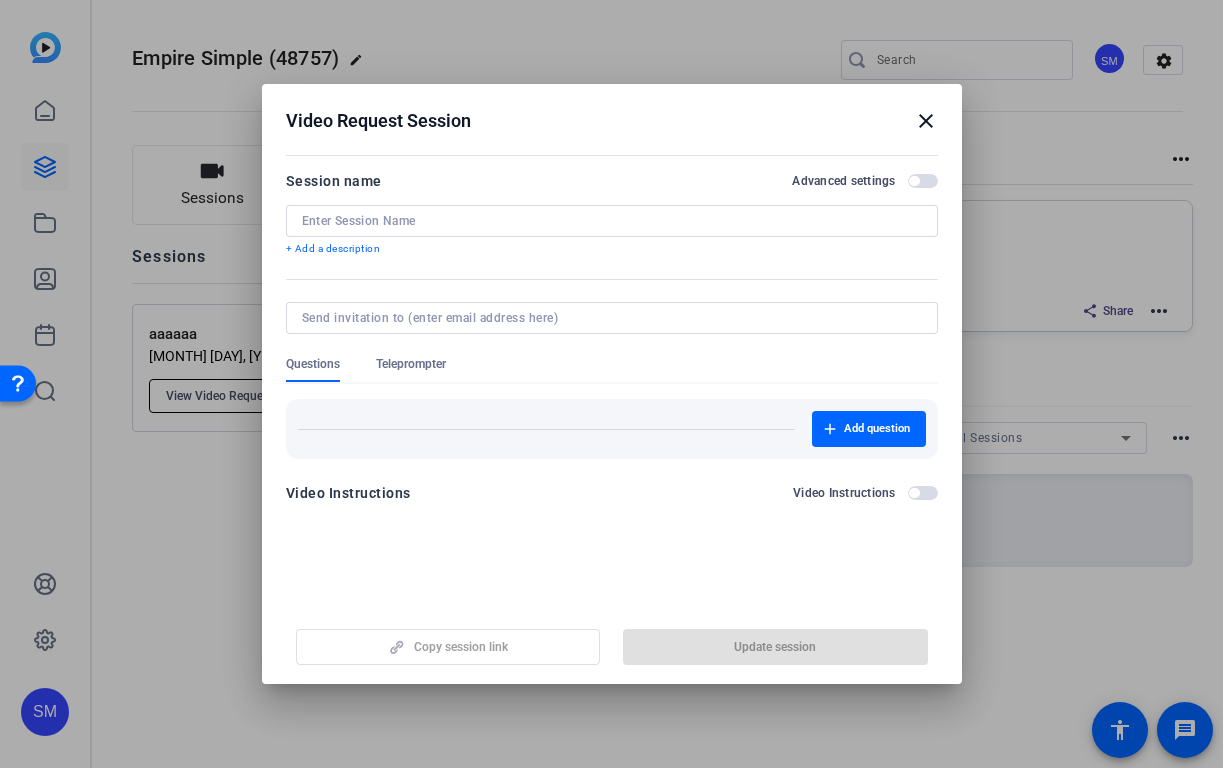 type on "aaaaaa" 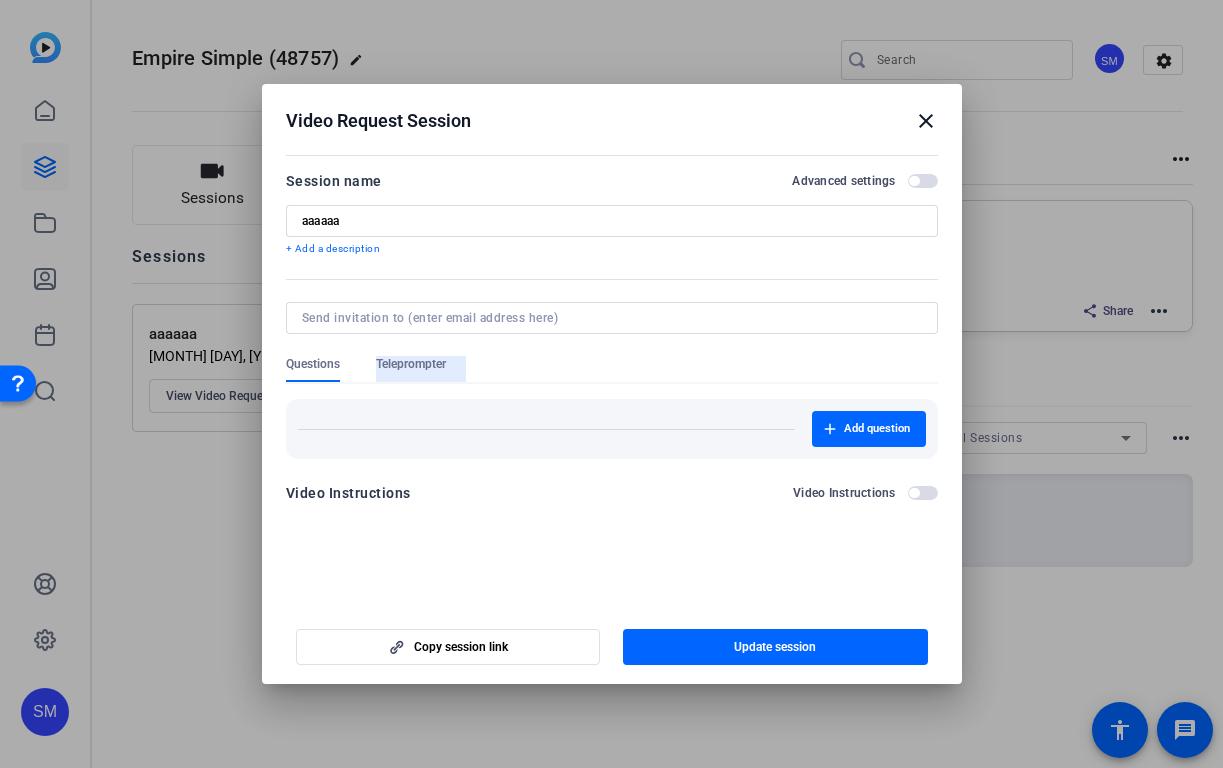 click on "Teleprompter" at bounding box center (411, 364) 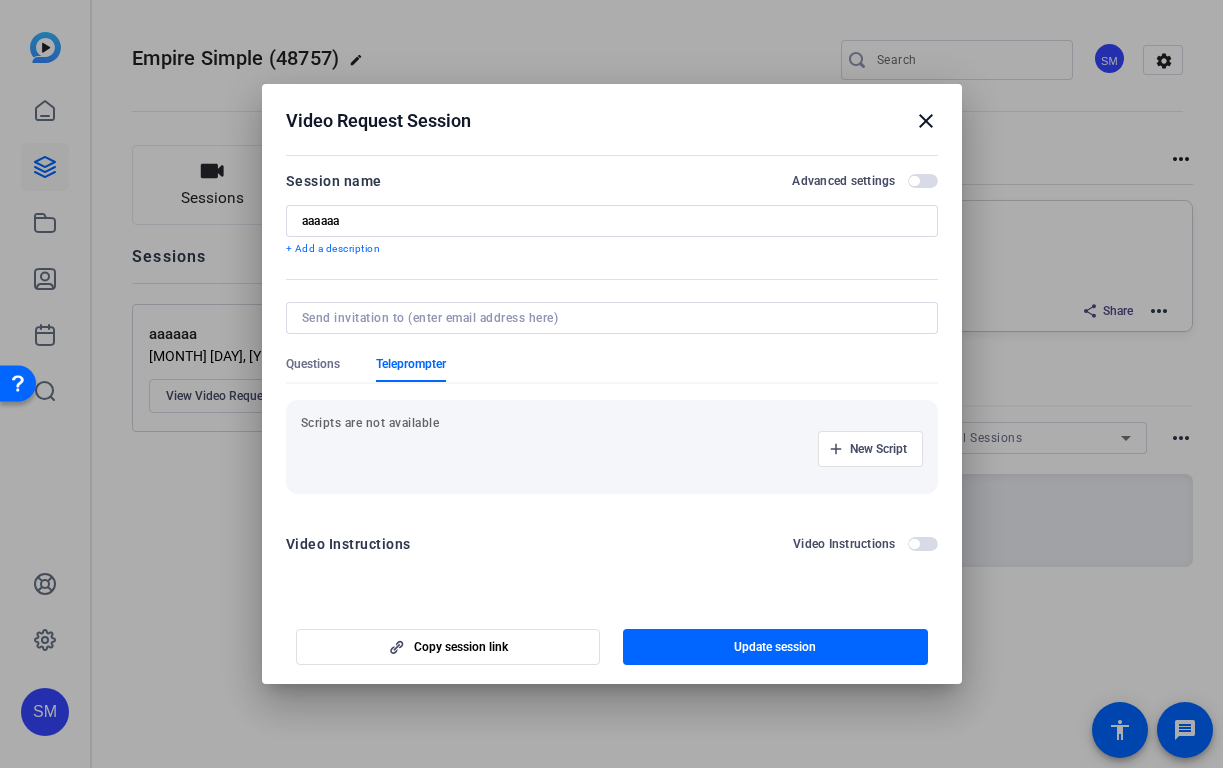 click on "Teleprompter" at bounding box center (411, 364) 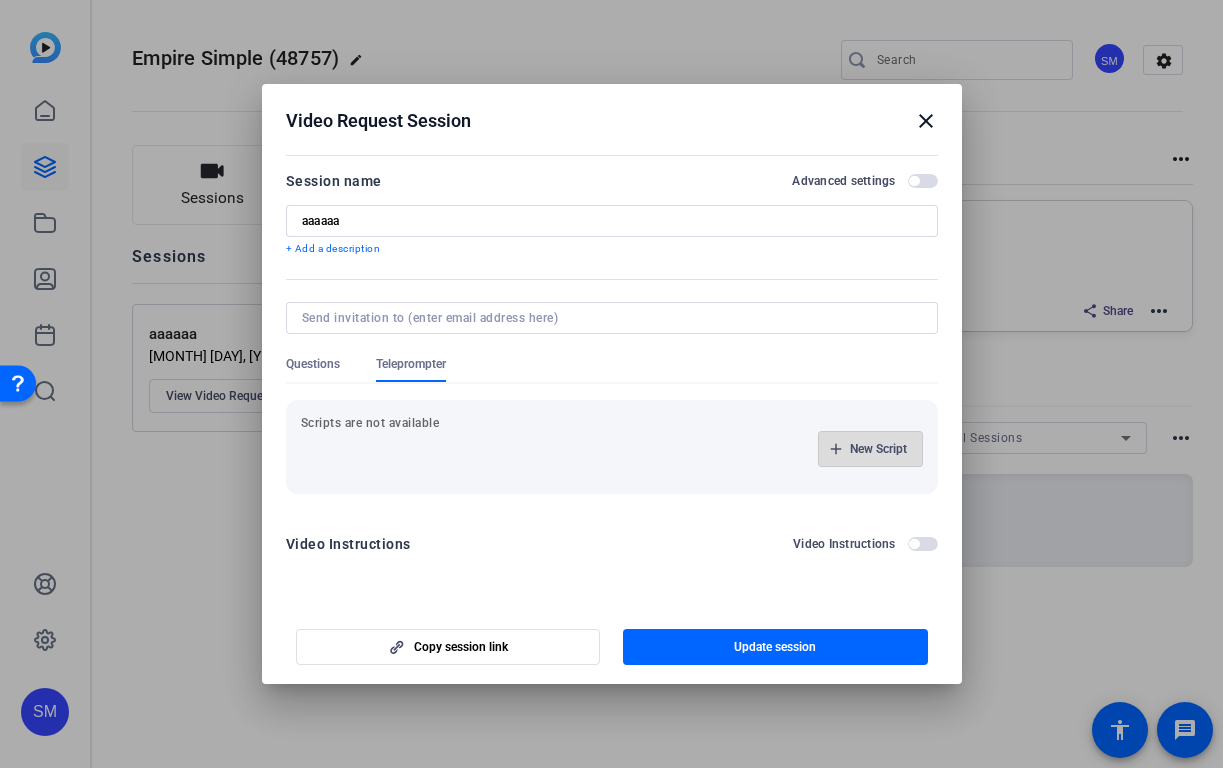 click on "New Script" at bounding box center [878, 449] 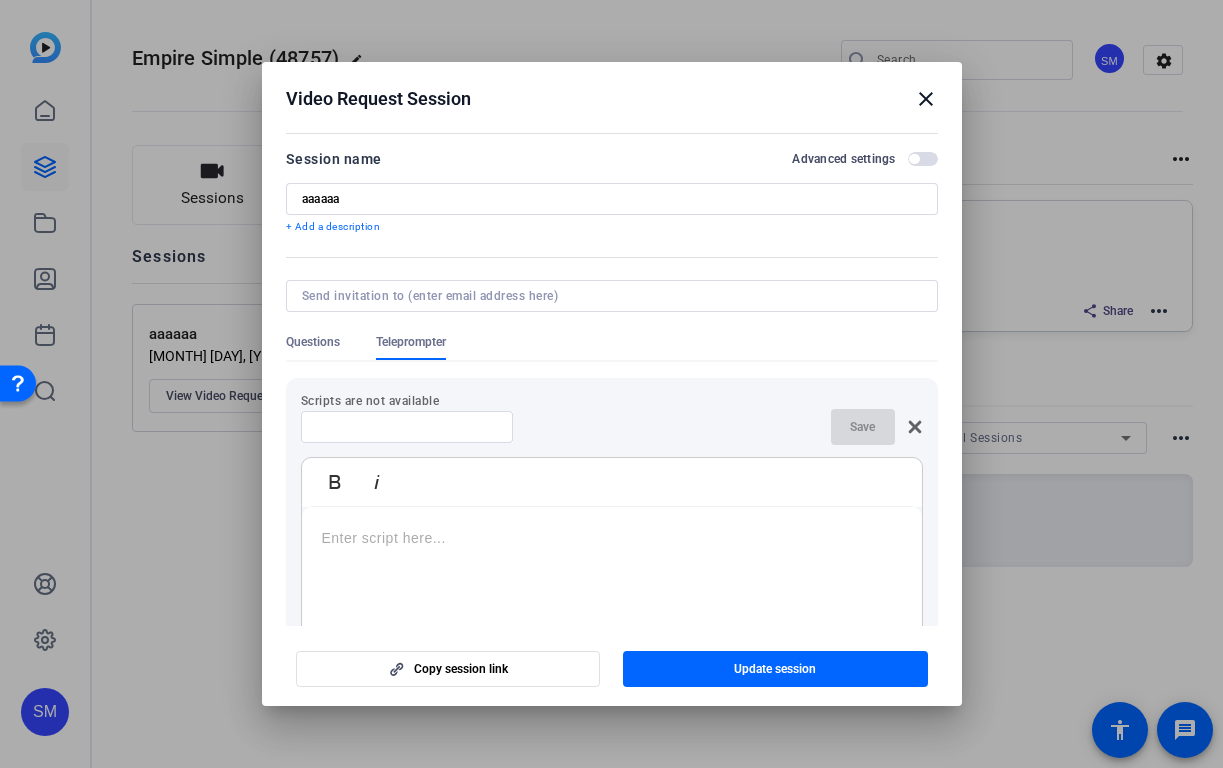 click at bounding box center (407, 427) 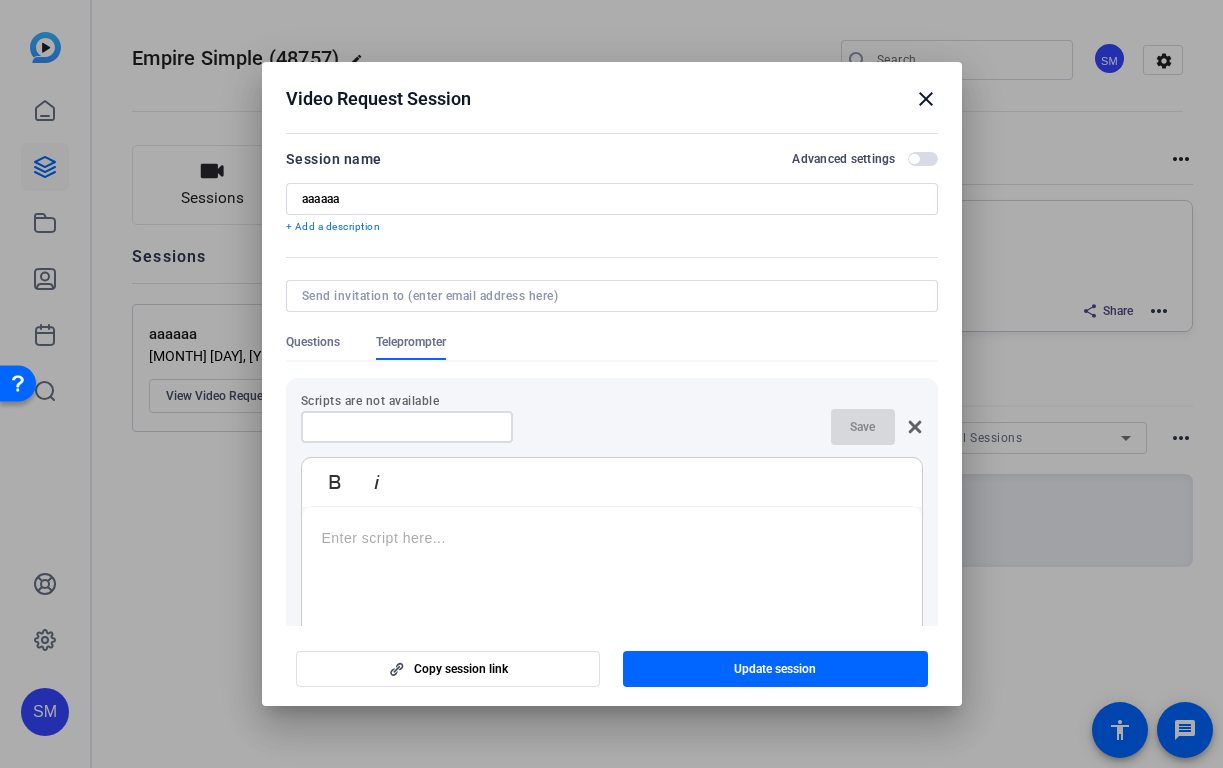click at bounding box center [407, 427] 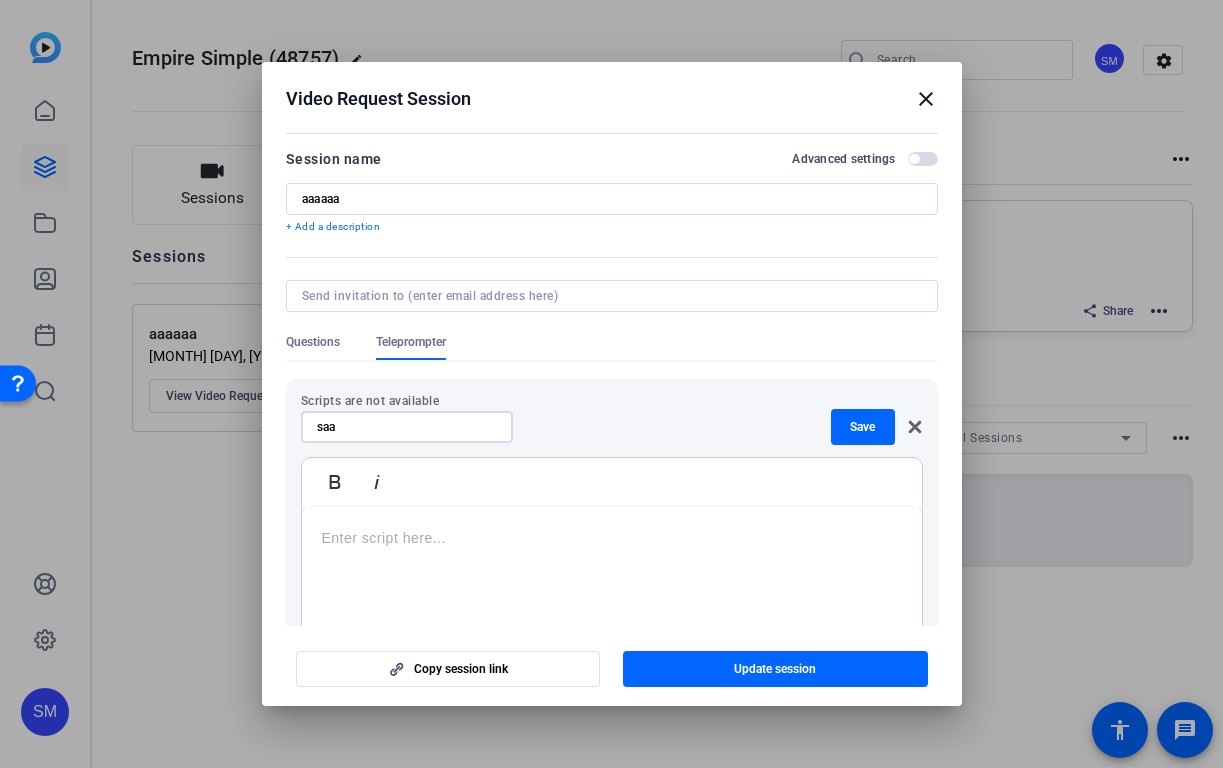 type on "saa" 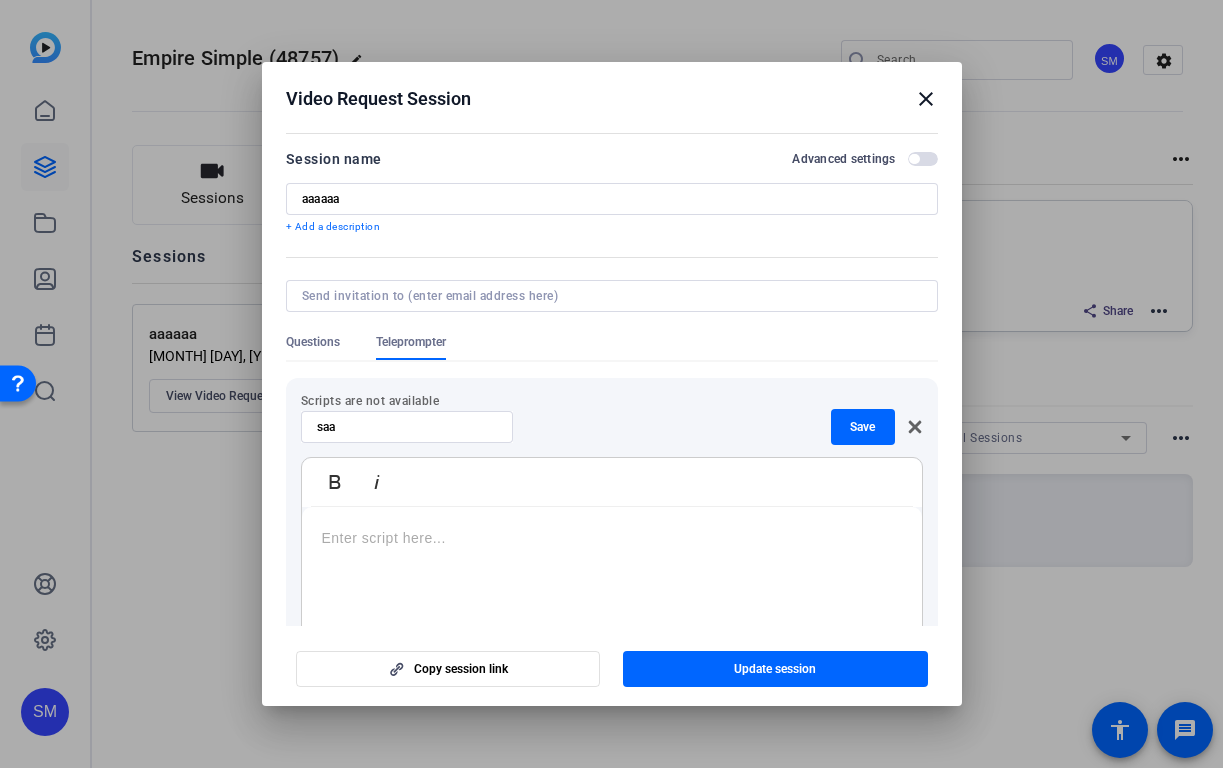click at bounding box center (612, 632) 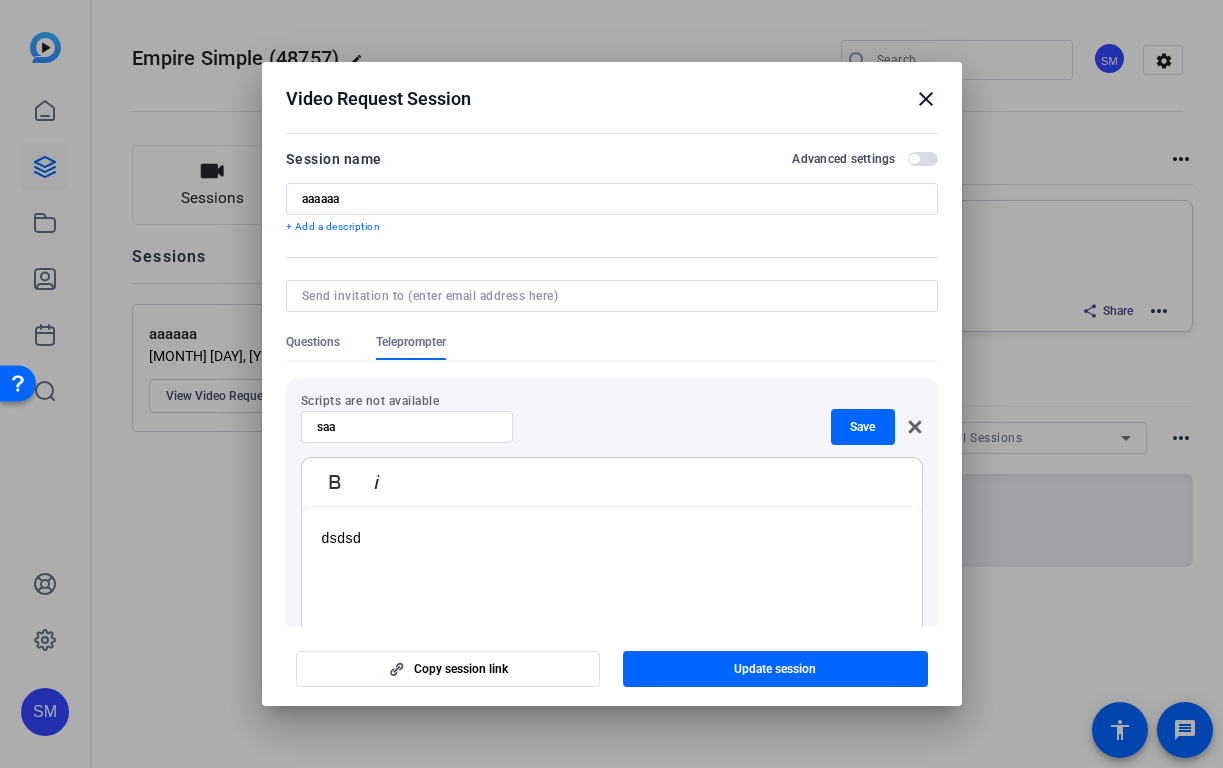 scroll, scrollTop: 1, scrollLeft: 0, axis: vertical 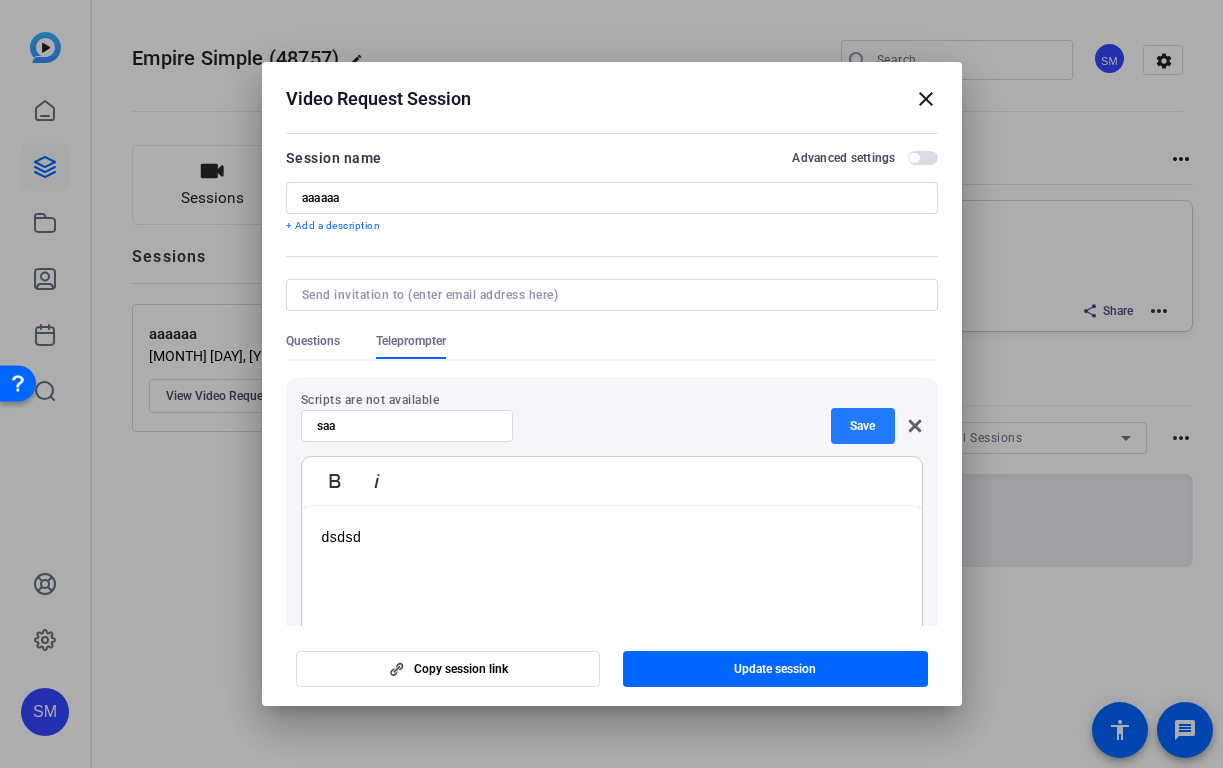 click on "Save" at bounding box center (862, 426) 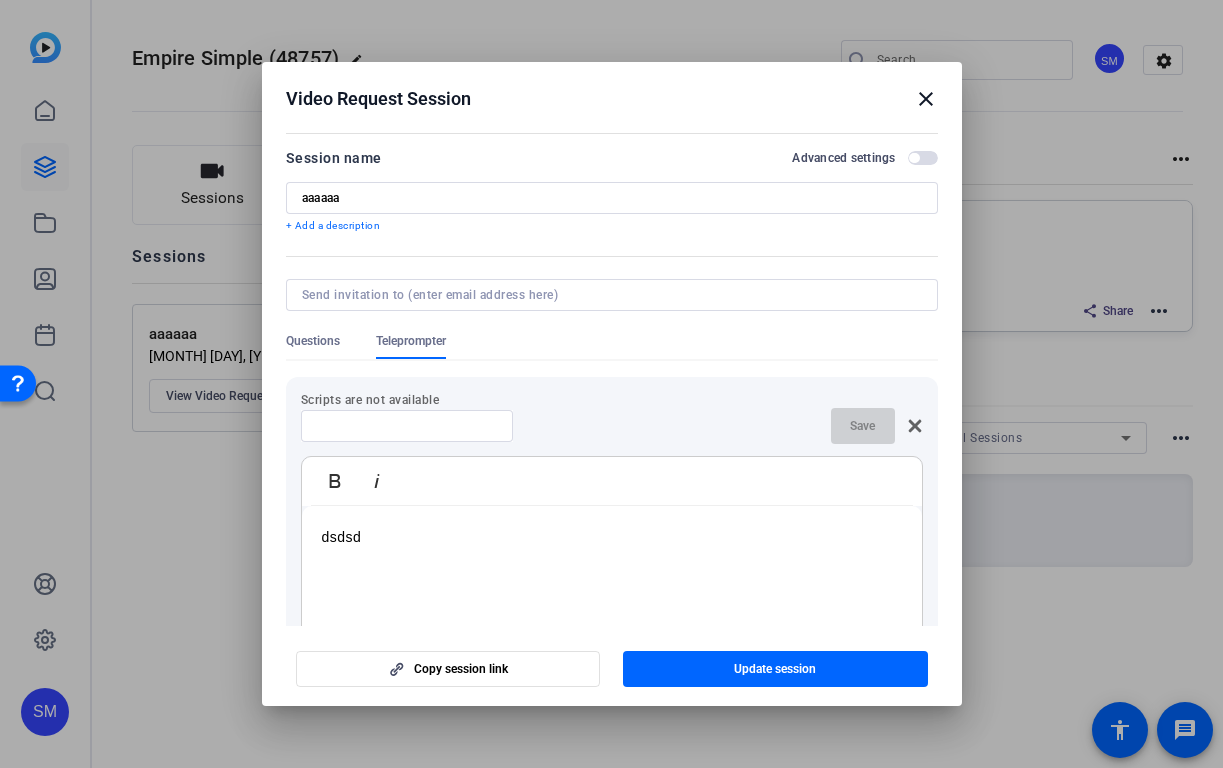 scroll, scrollTop: 0, scrollLeft: 0, axis: both 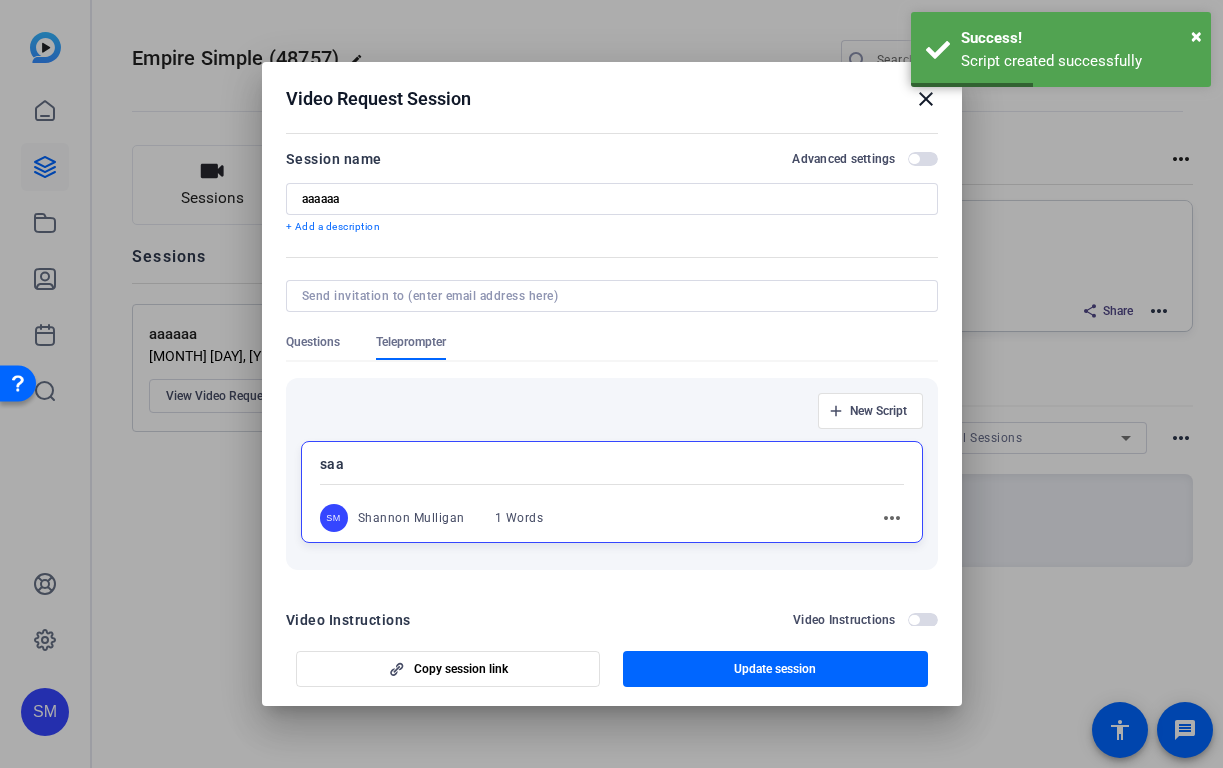 click on "[INITIAL] [LAST] [INITIAL] 1 Words more_horiz" at bounding box center (612, 518) 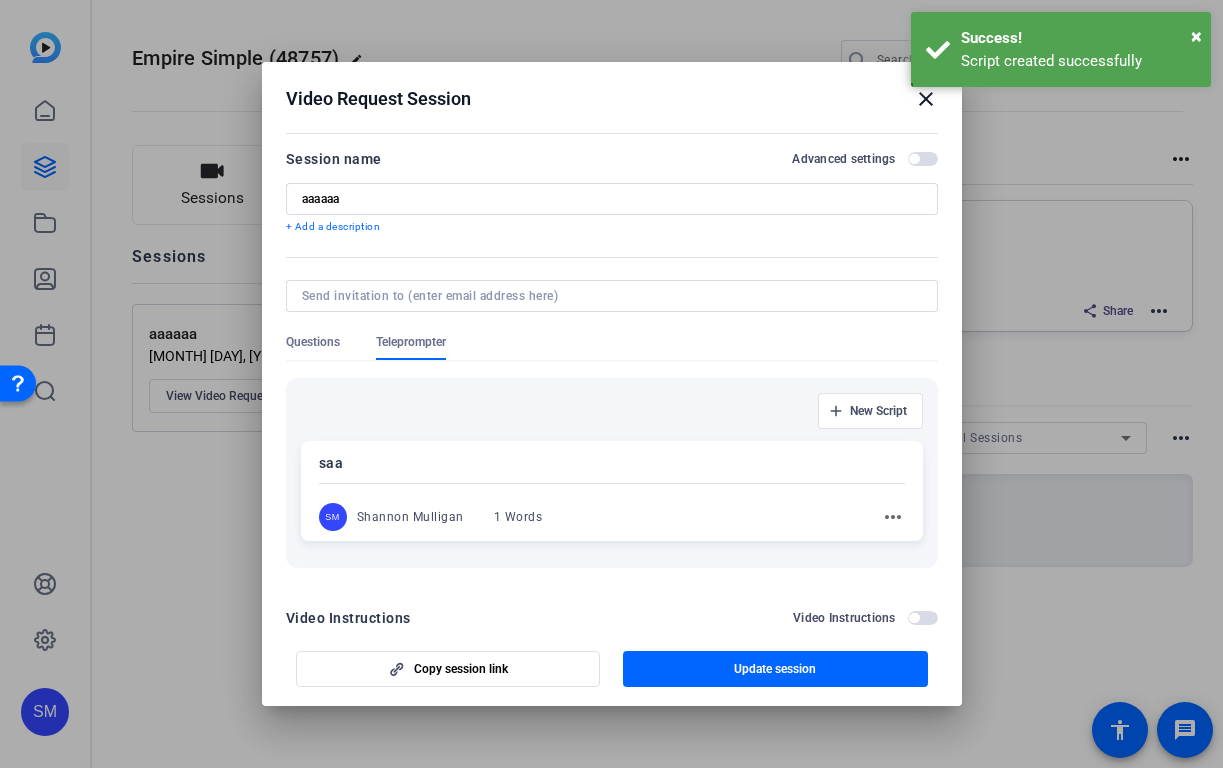 click on "saa" at bounding box center [612, 463] 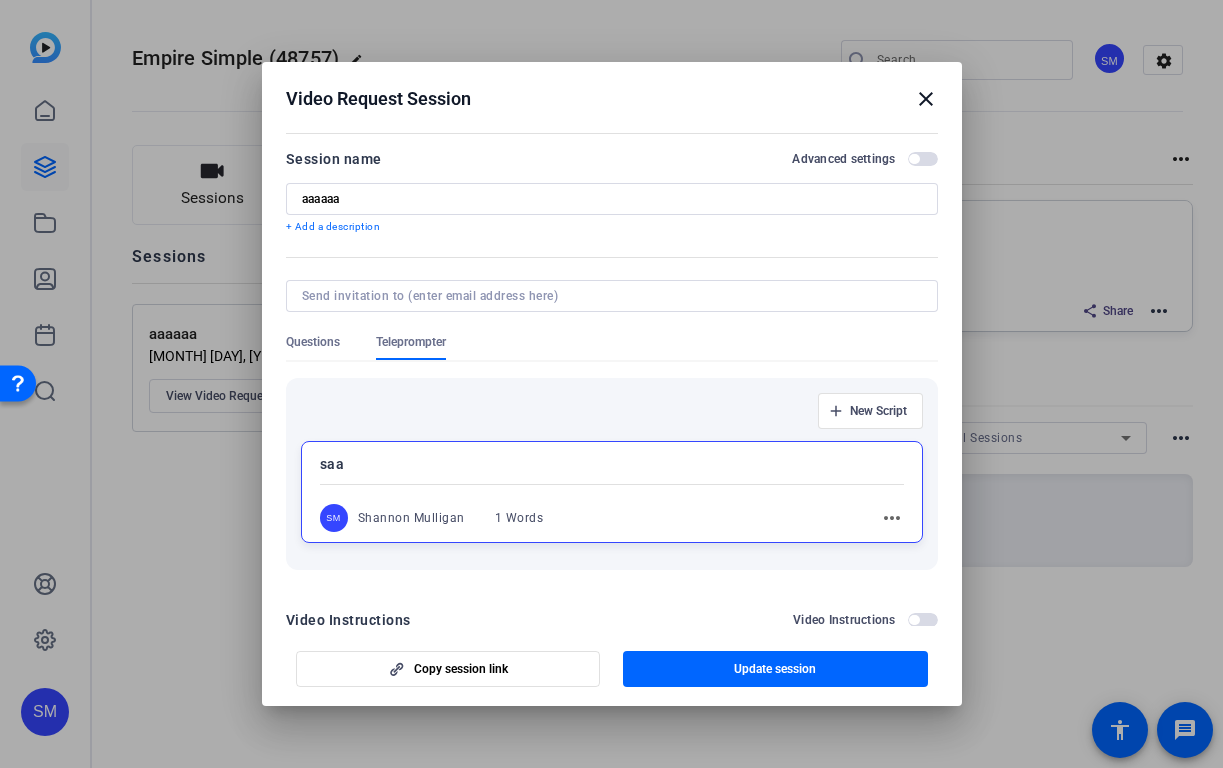 click on "saa" at bounding box center (612, 464) 